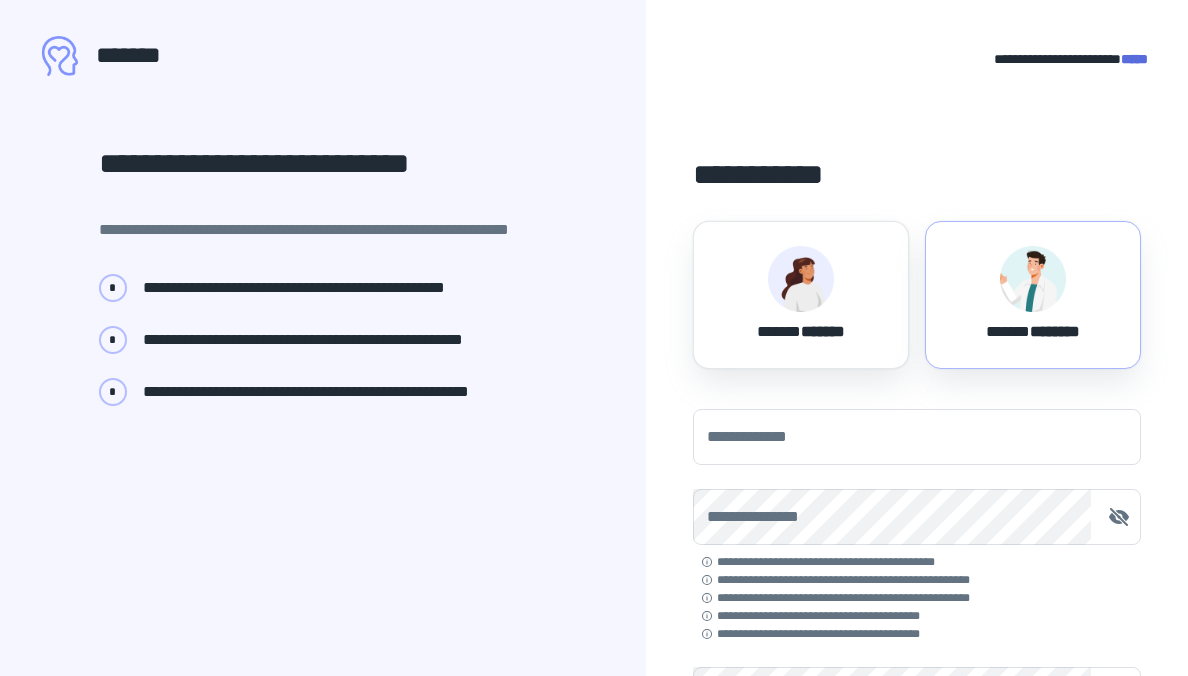 scroll, scrollTop: 0, scrollLeft: 0, axis: both 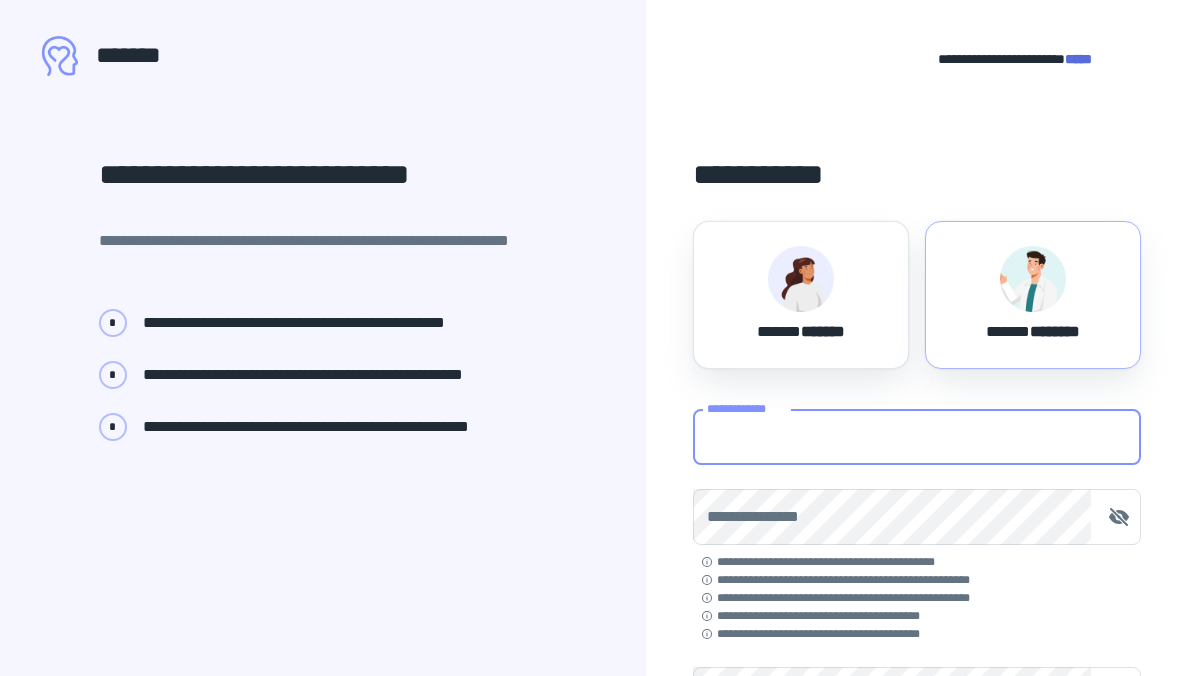 click on "**********" at bounding box center (917, 437) 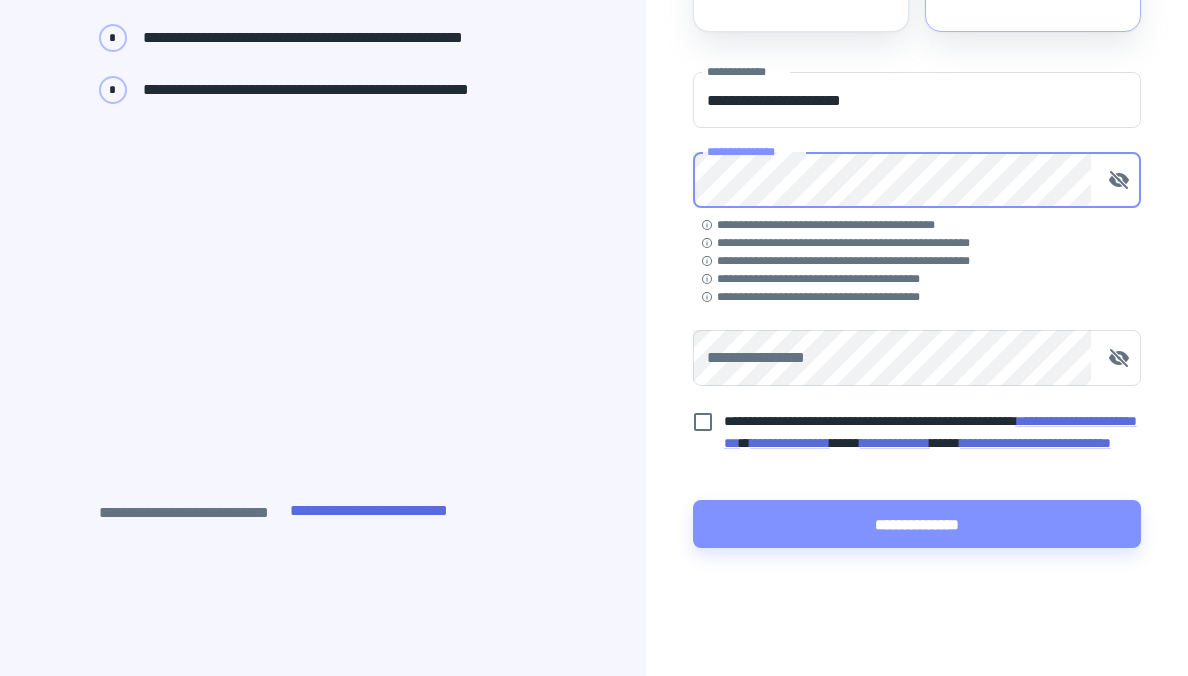 scroll, scrollTop: 0, scrollLeft: 0, axis: both 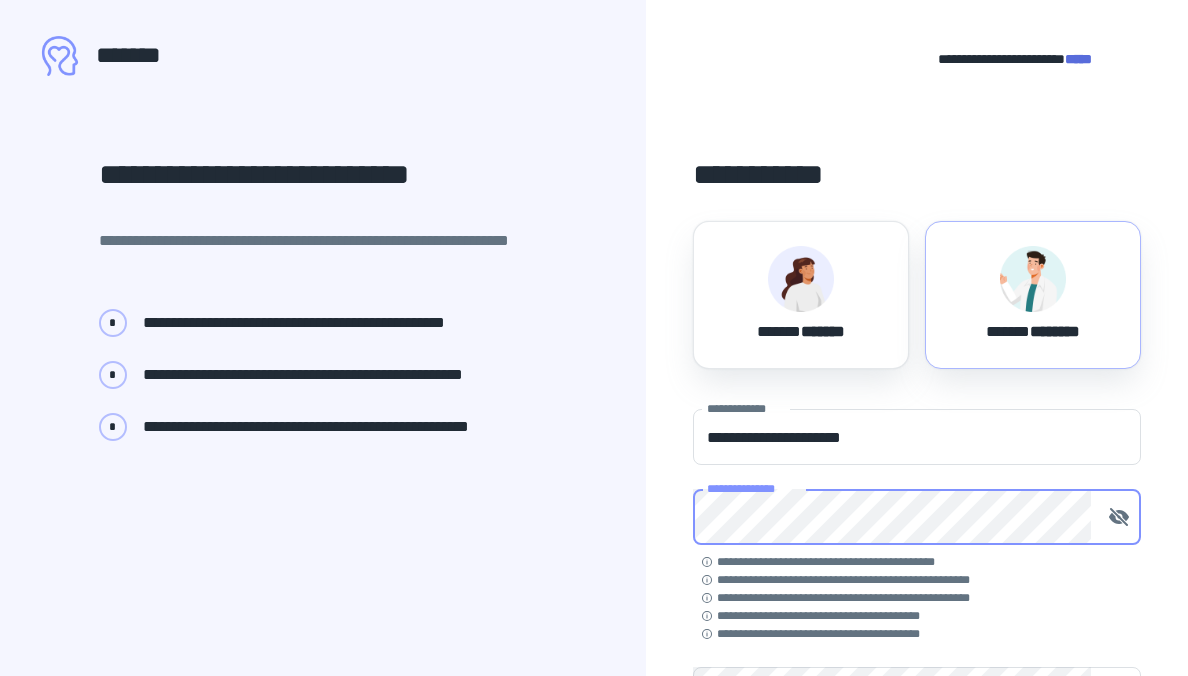 click on "*****" at bounding box center [1078, 59] 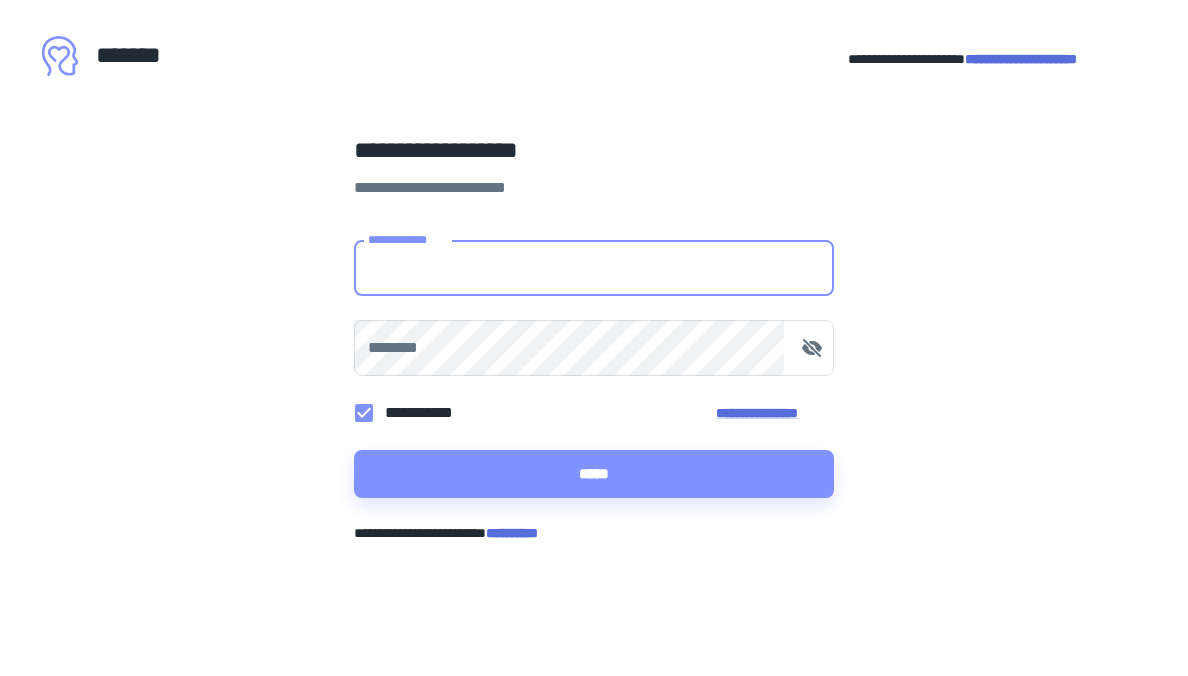 click on "**********" at bounding box center [594, 268] 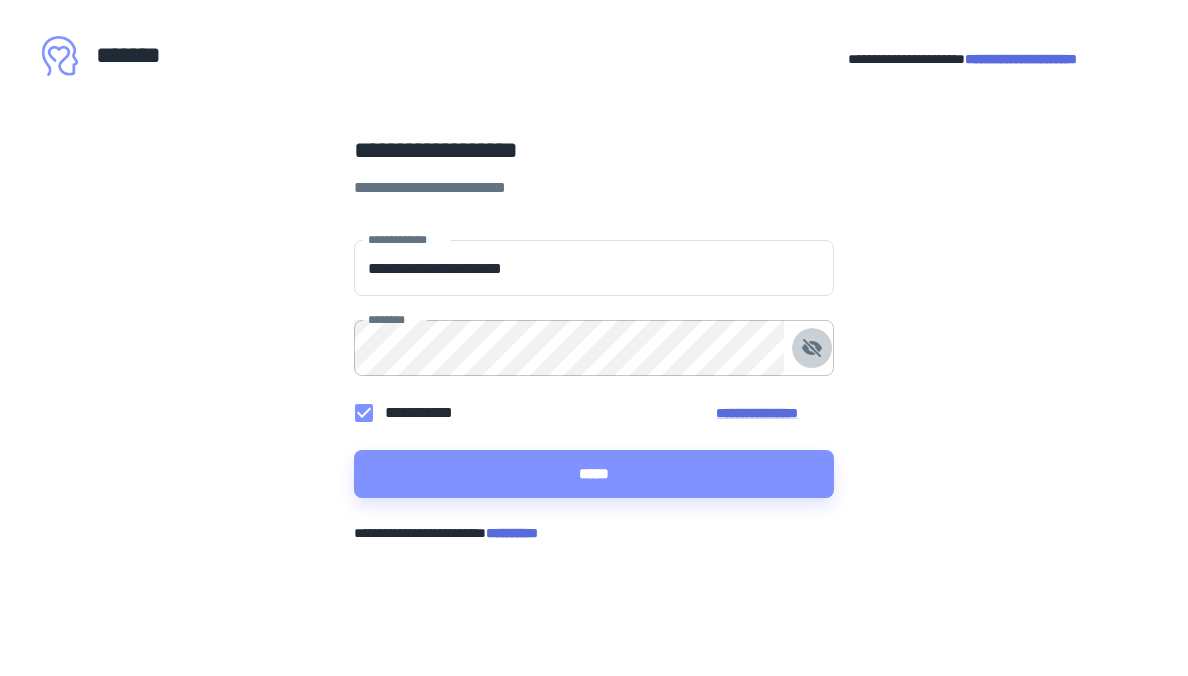 click at bounding box center (812, 348) 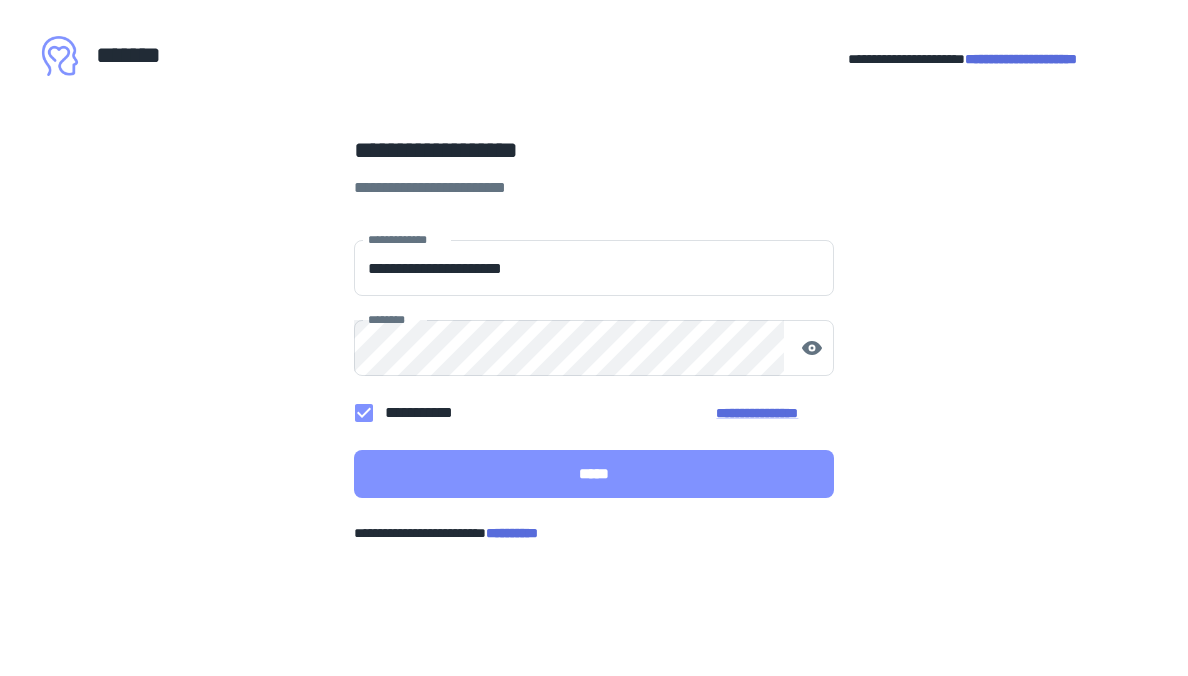 click on "*****" at bounding box center [594, 474] 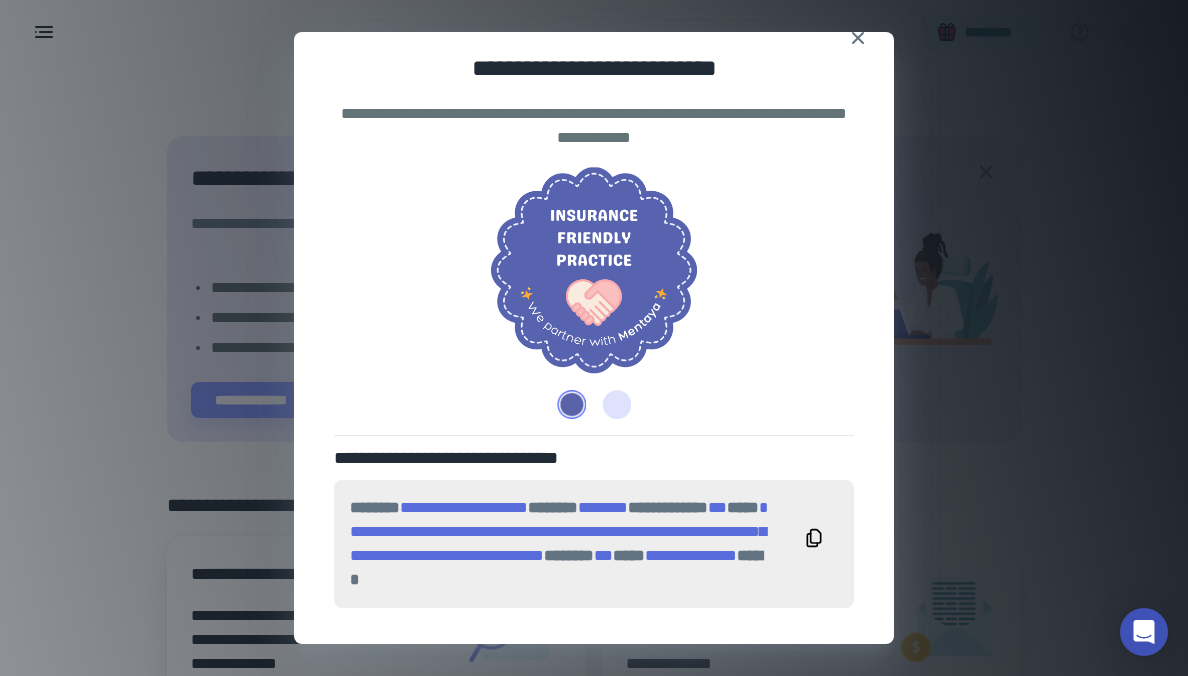 scroll, scrollTop: 54, scrollLeft: 0, axis: vertical 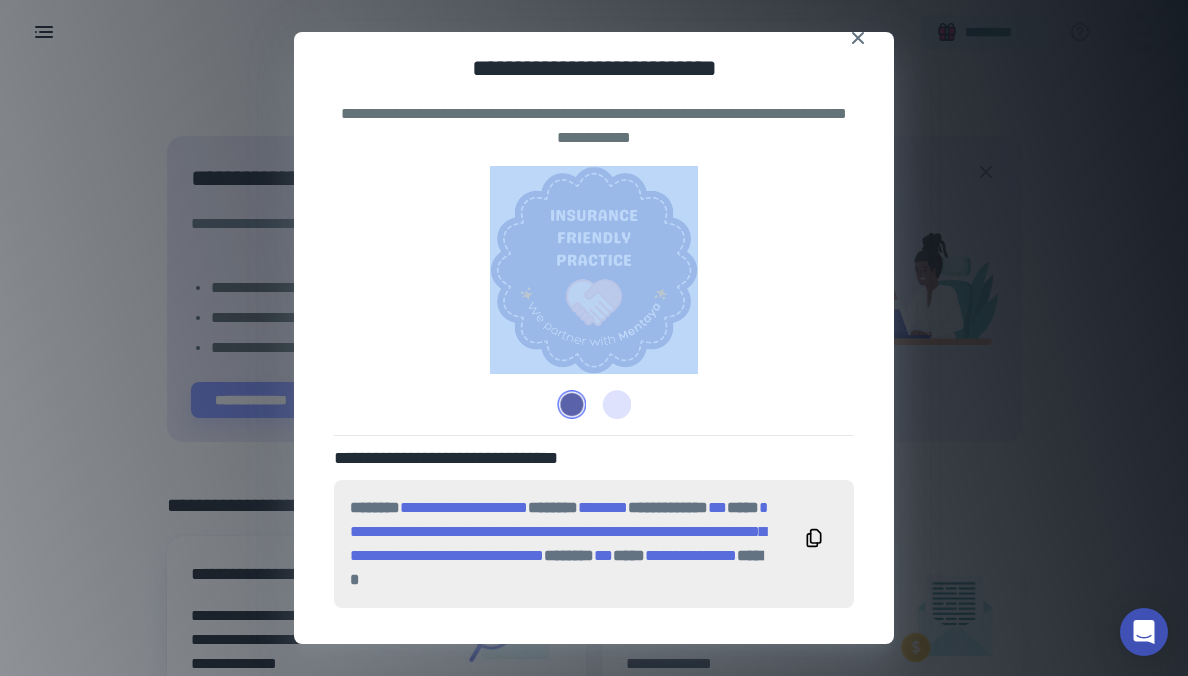 drag, startPoint x: 756, startPoint y: 118, endPoint x: 638, endPoint y: 203, distance: 145.42696 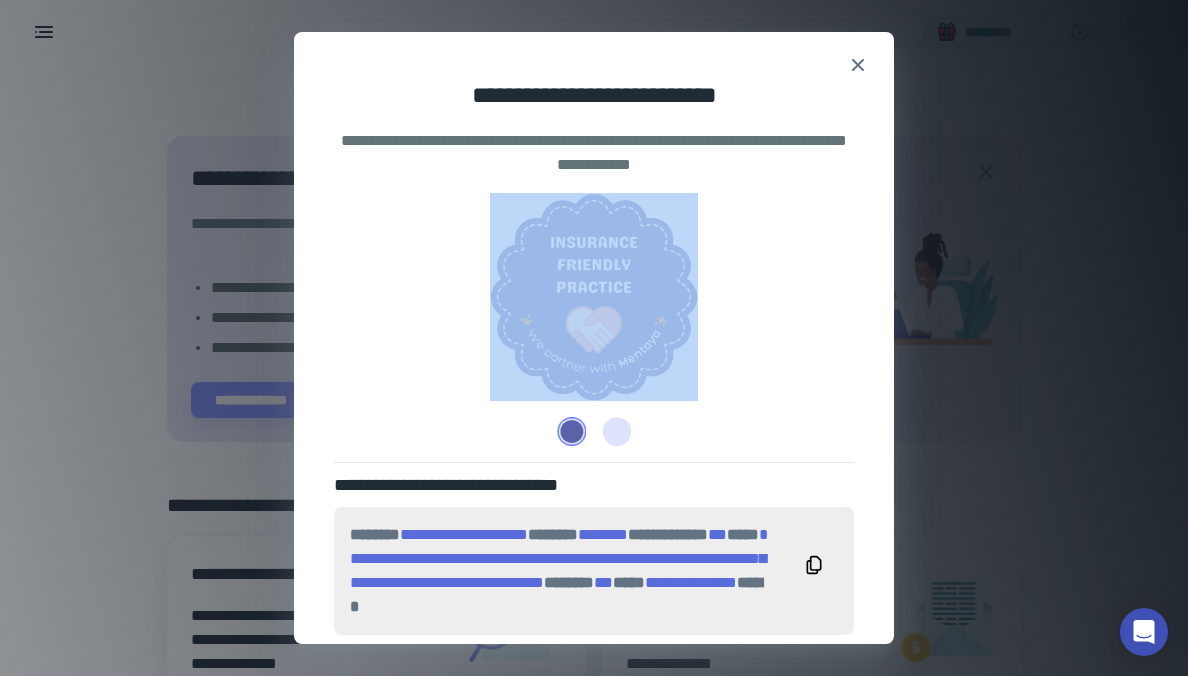 scroll, scrollTop: 54, scrollLeft: 0, axis: vertical 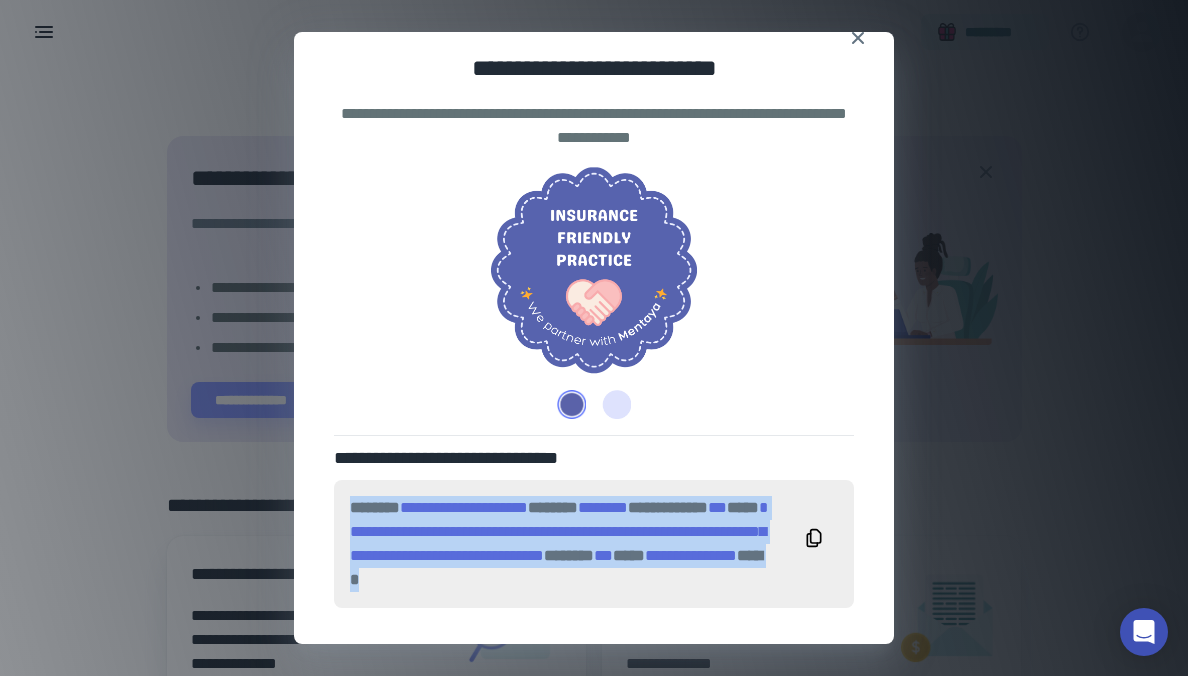 drag, startPoint x: 691, startPoint y: 594, endPoint x: 345, endPoint y: 480, distance: 364.29657 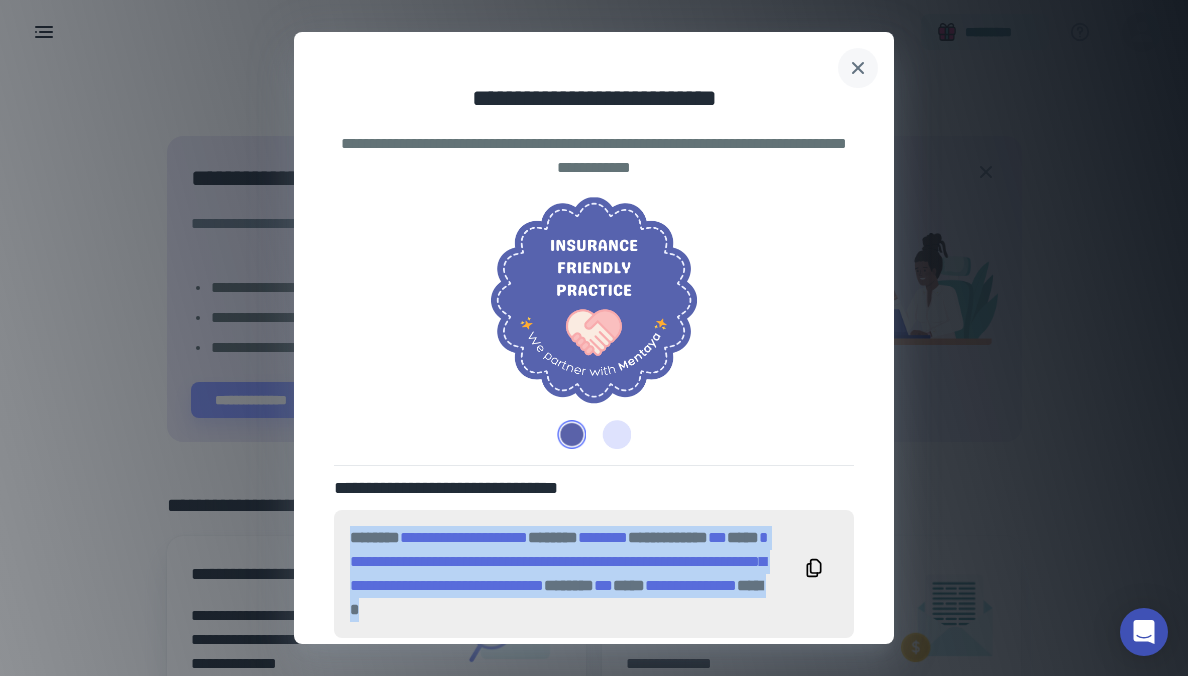 click 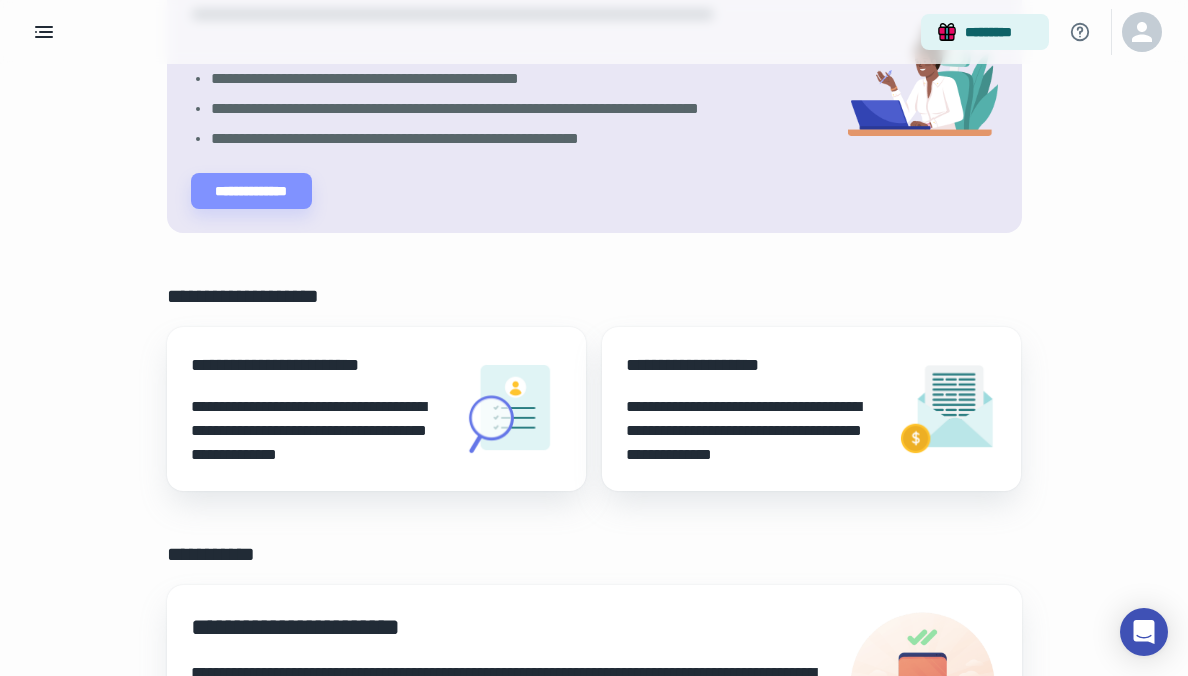 scroll, scrollTop: 217, scrollLeft: 0, axis: vertical 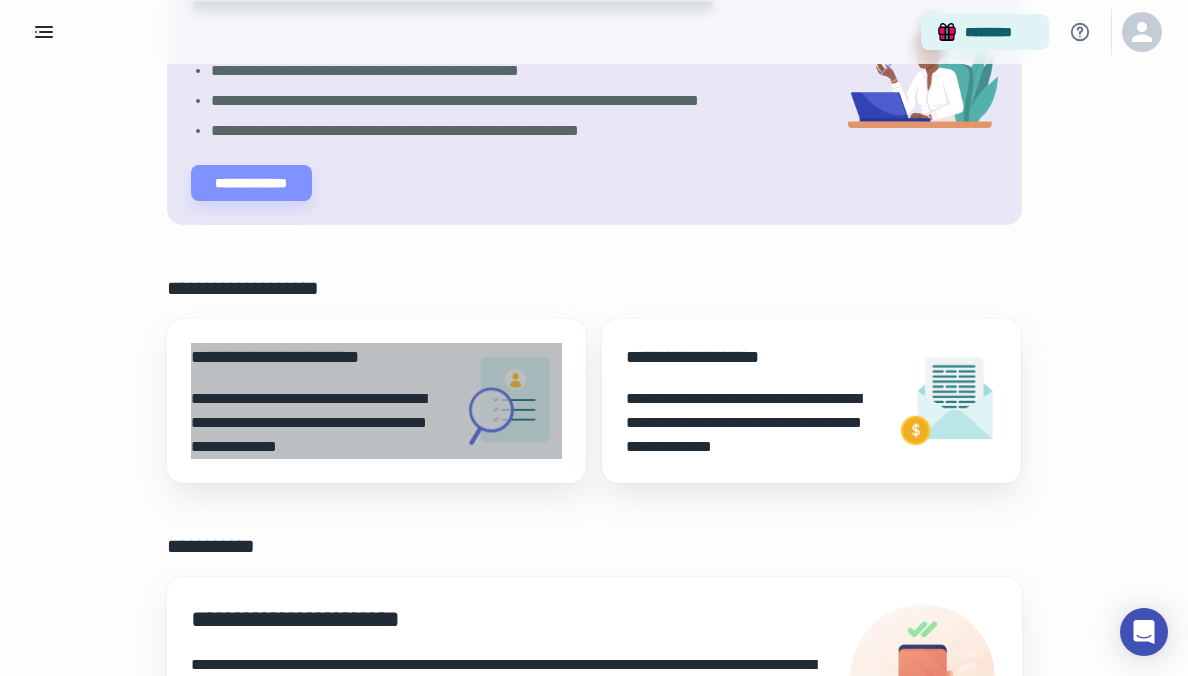 click at bounding box center [512, 401] 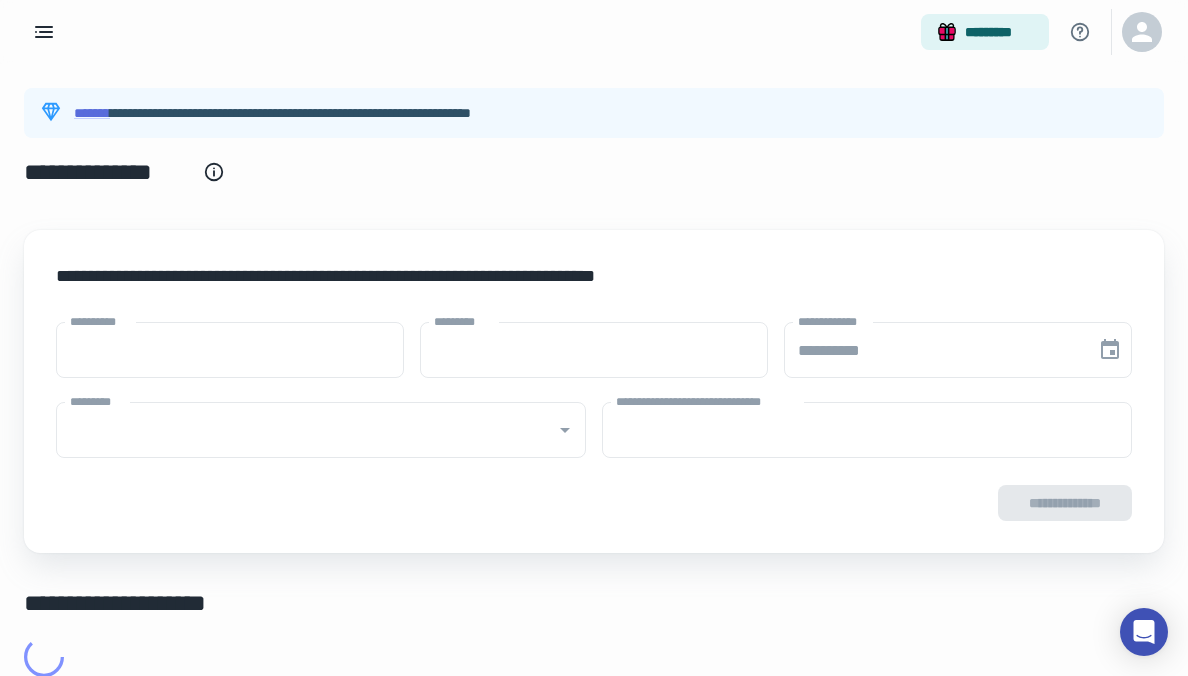 type on "****" 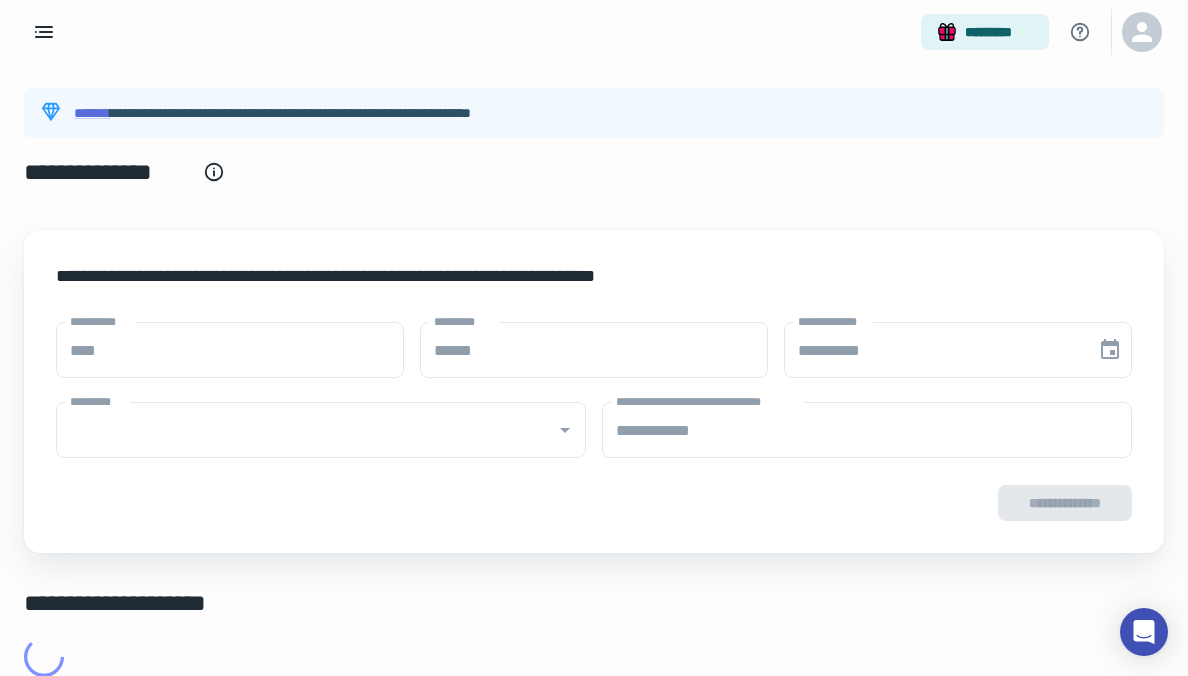 type on "**********" 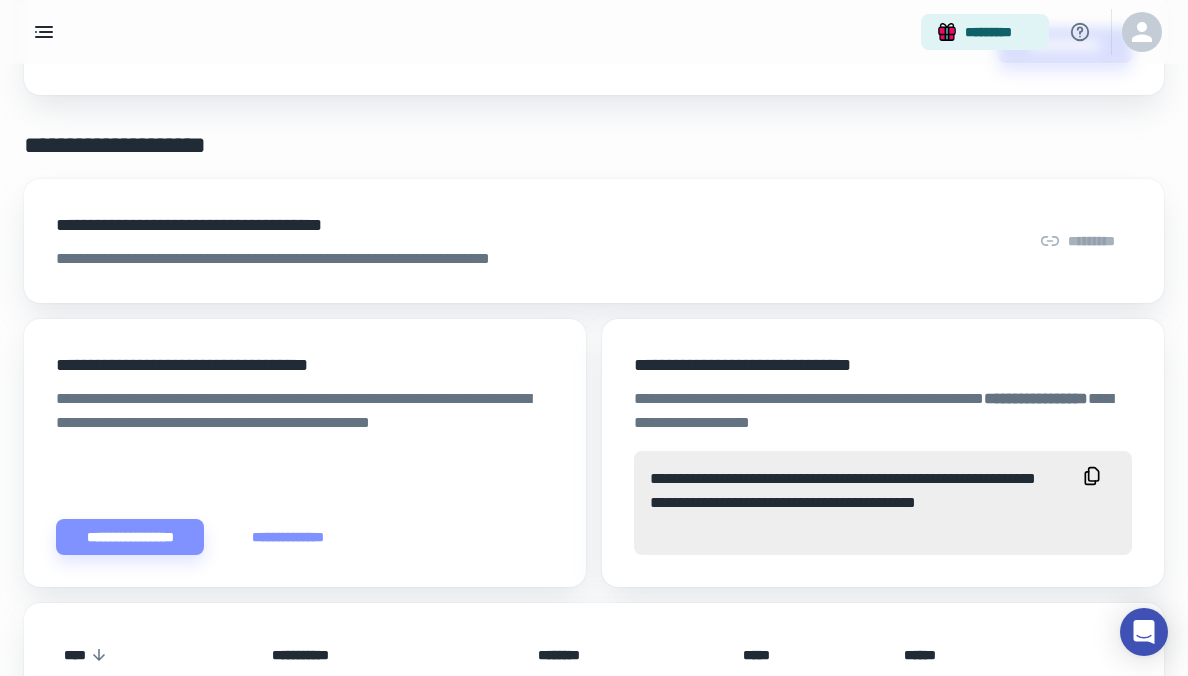 scroll, scrollTop: 0, scrollLeft: 0, axis: both 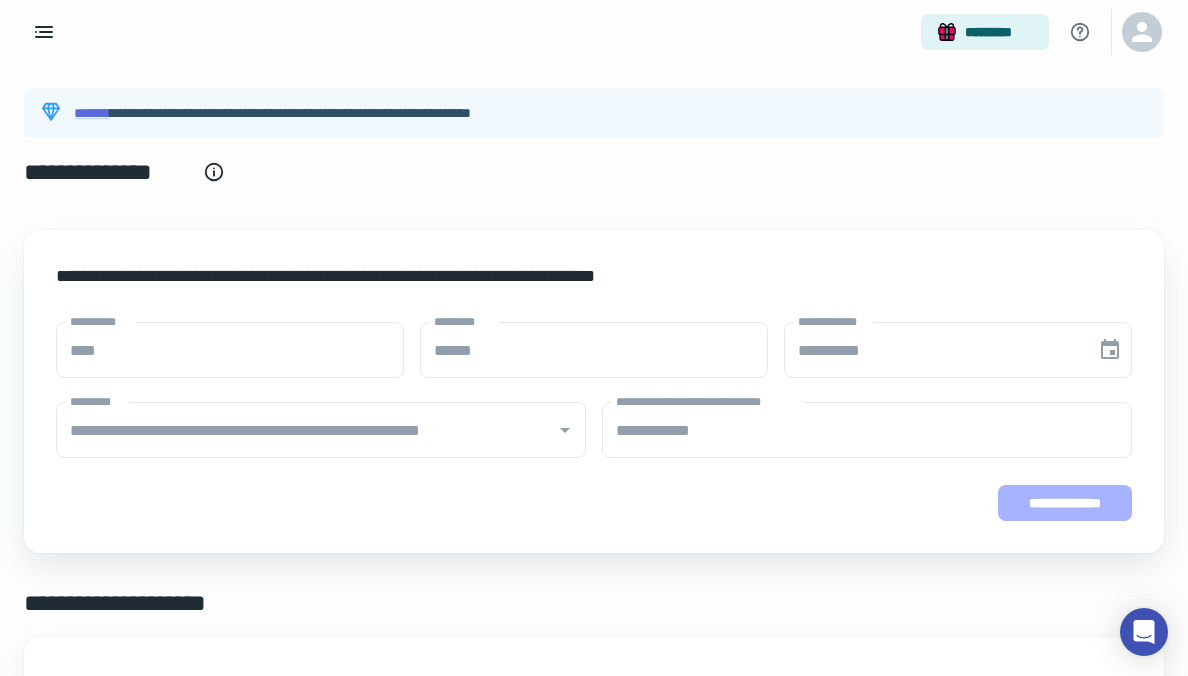 click on "**********" at bounding box center [1065, 503] 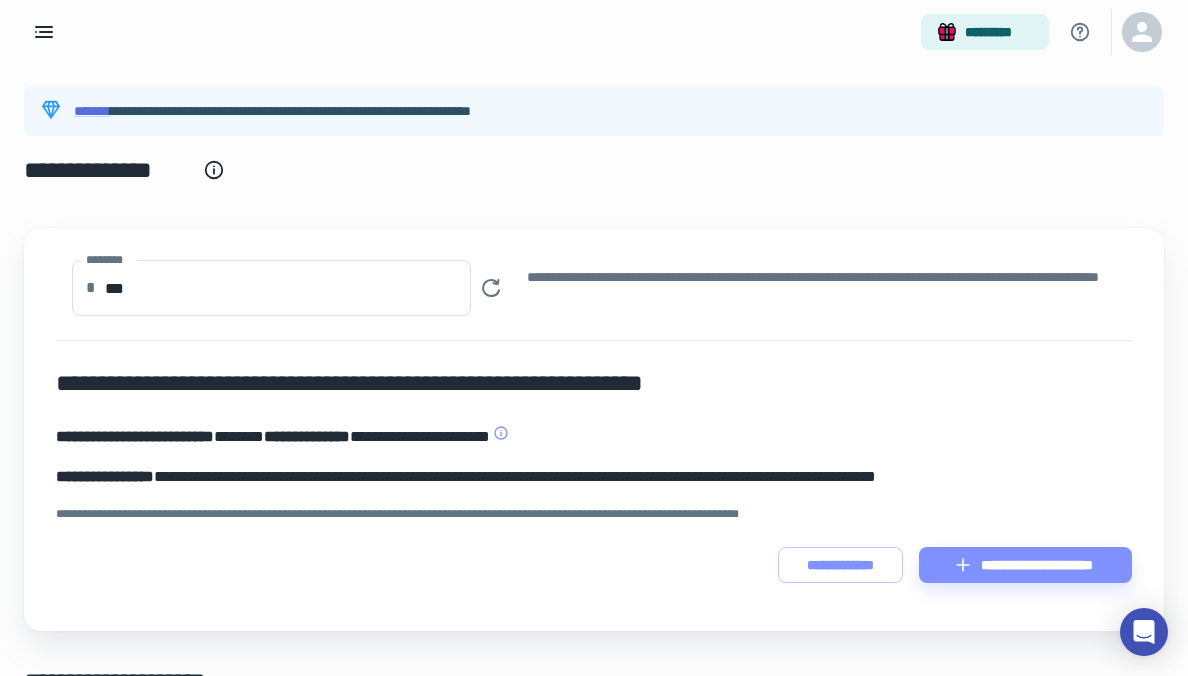 scroll, scrollTop: 0, scrollLeft: 0, axis: both 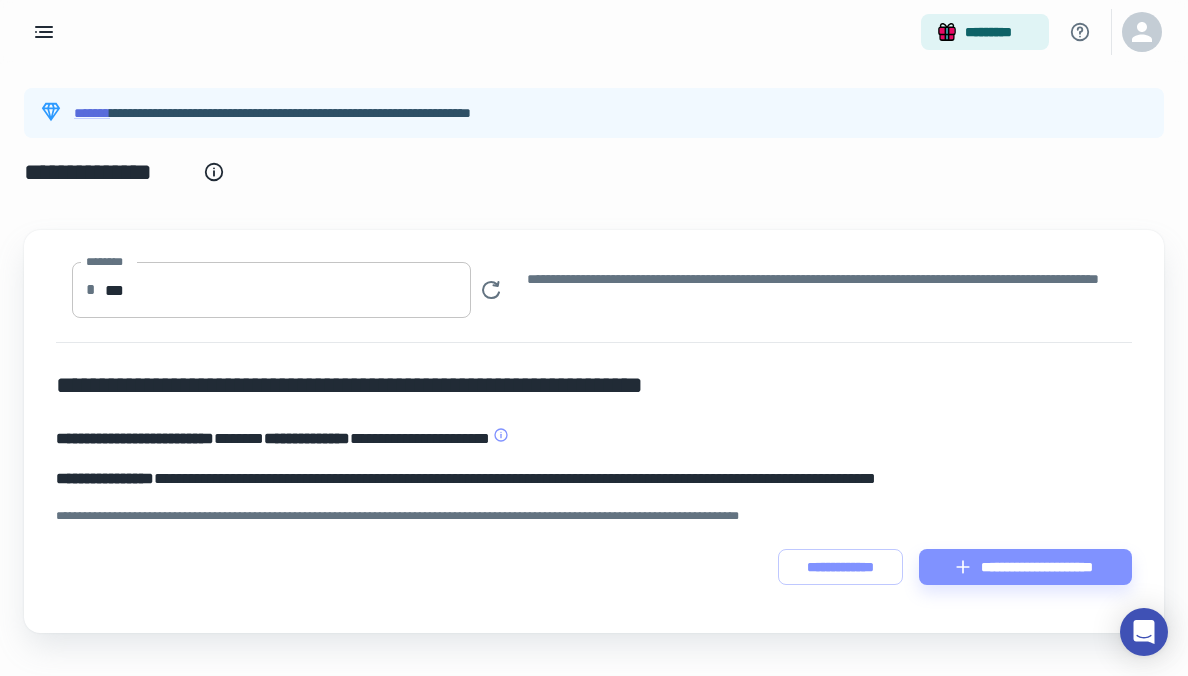 click on "***" at bounding box center [288, 290] 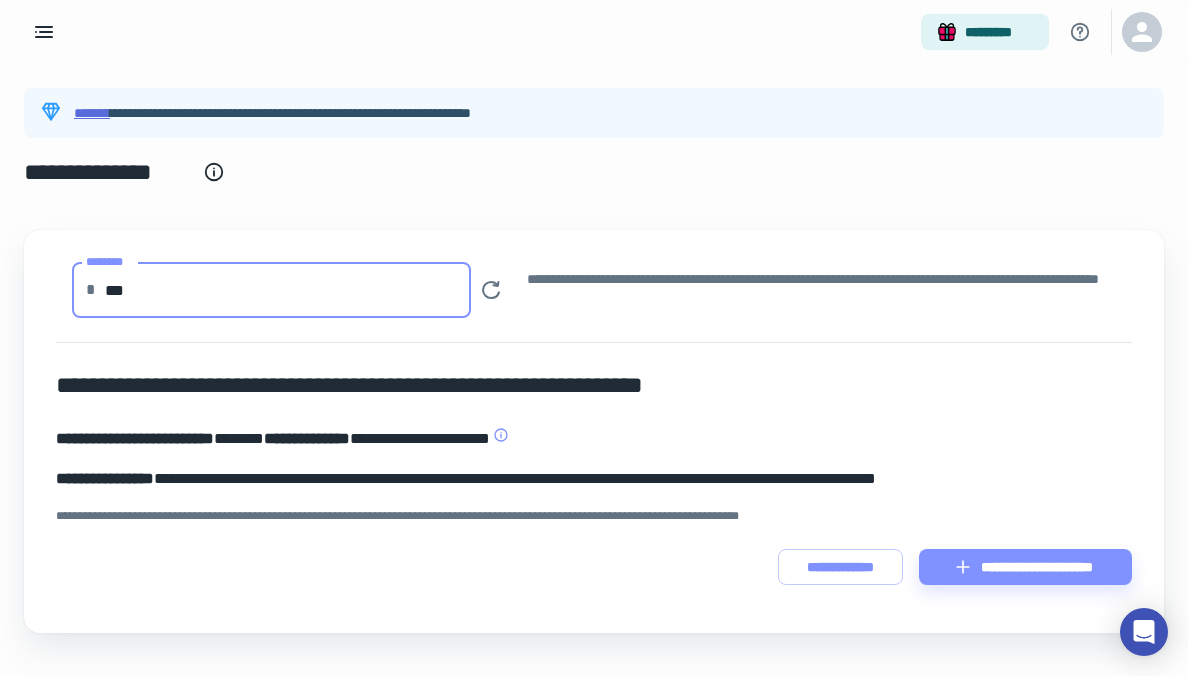 type on "***" 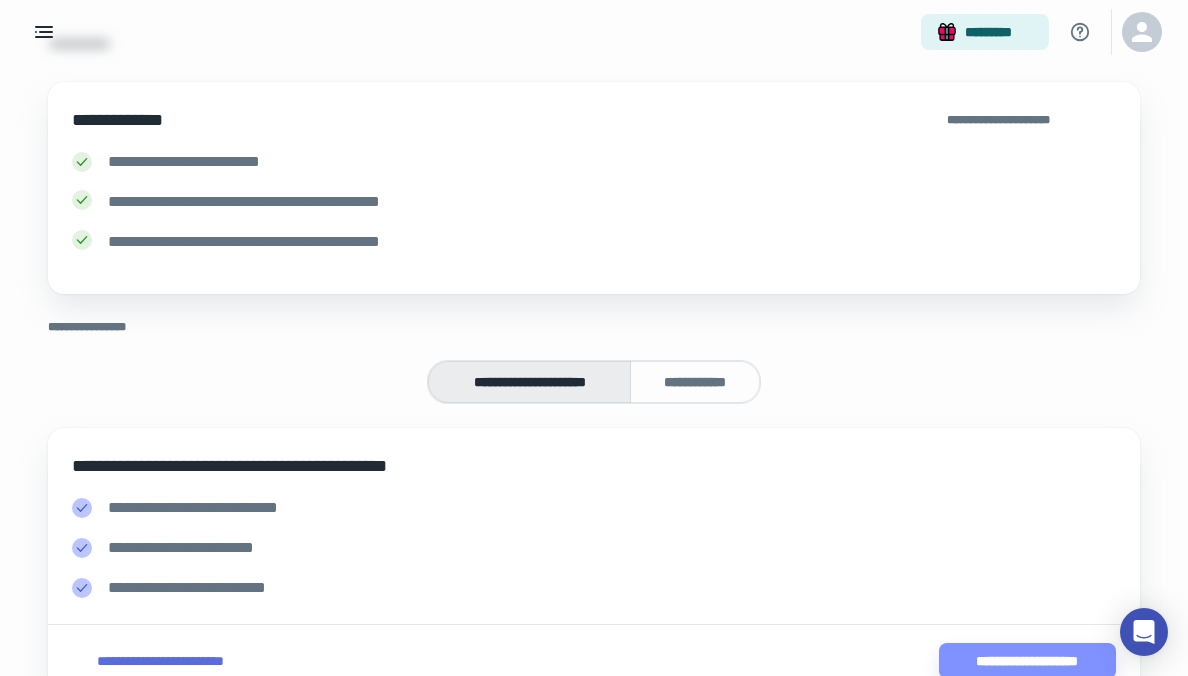 scroll, scrollTop: 197, scrollLeft: 0, axis: vertical 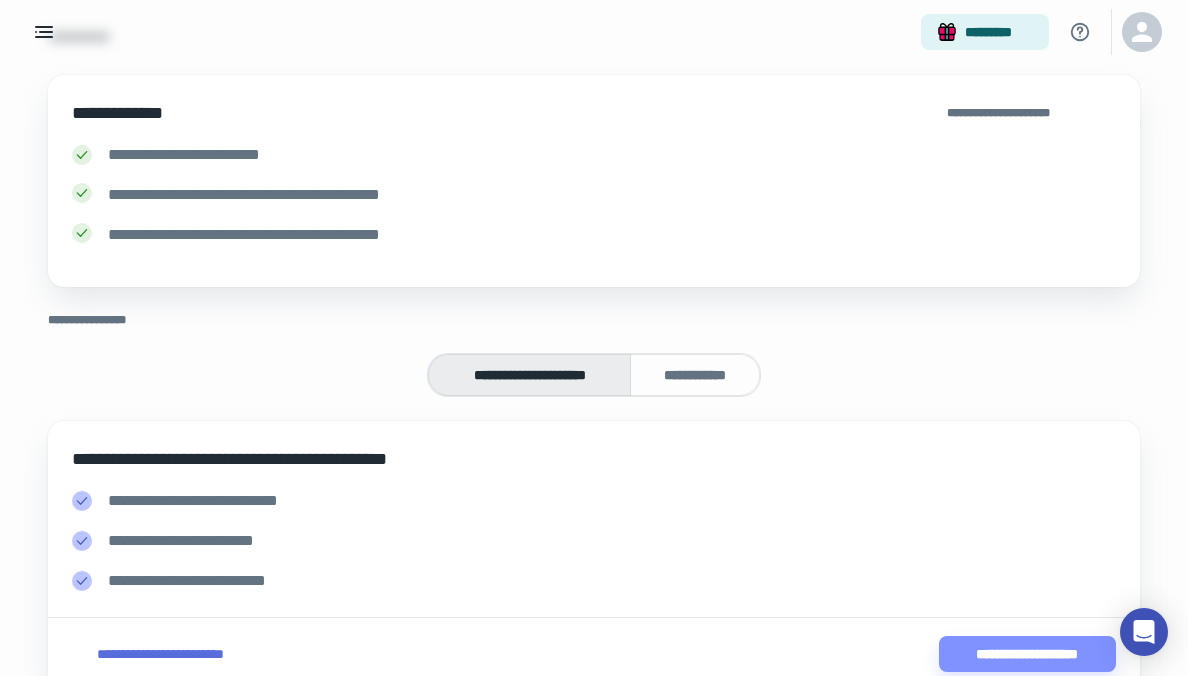 click on "**********" at bounding box center (695, 375) 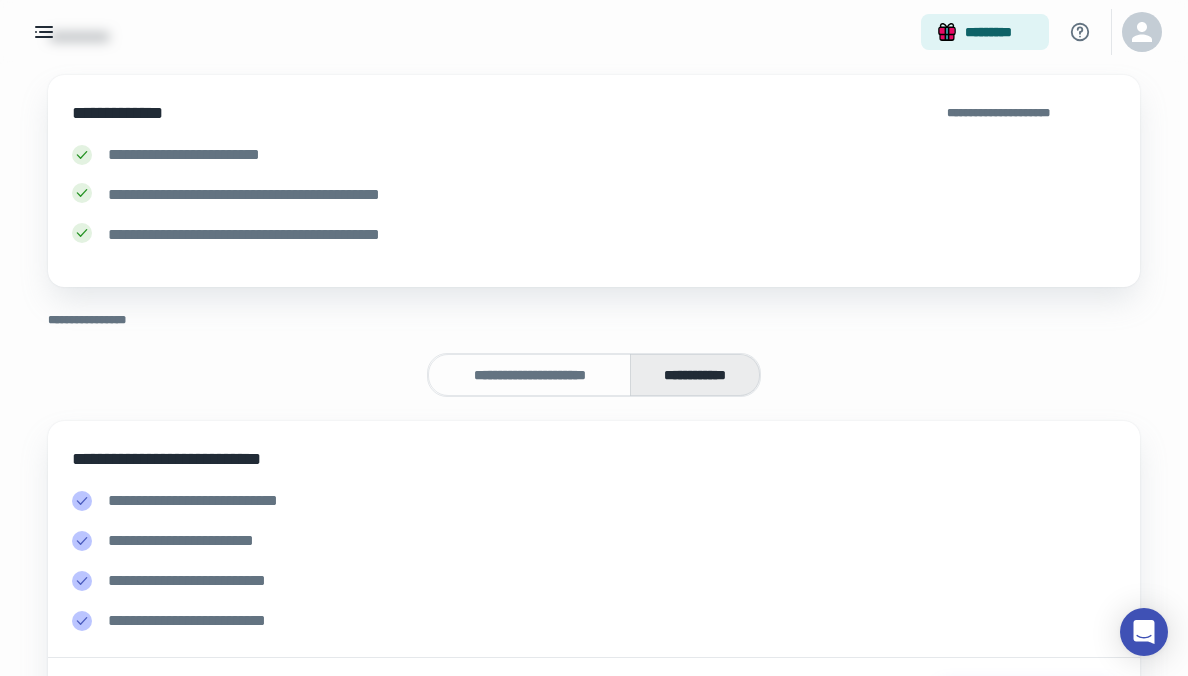click on "**********" at bounding box center [529, 375] 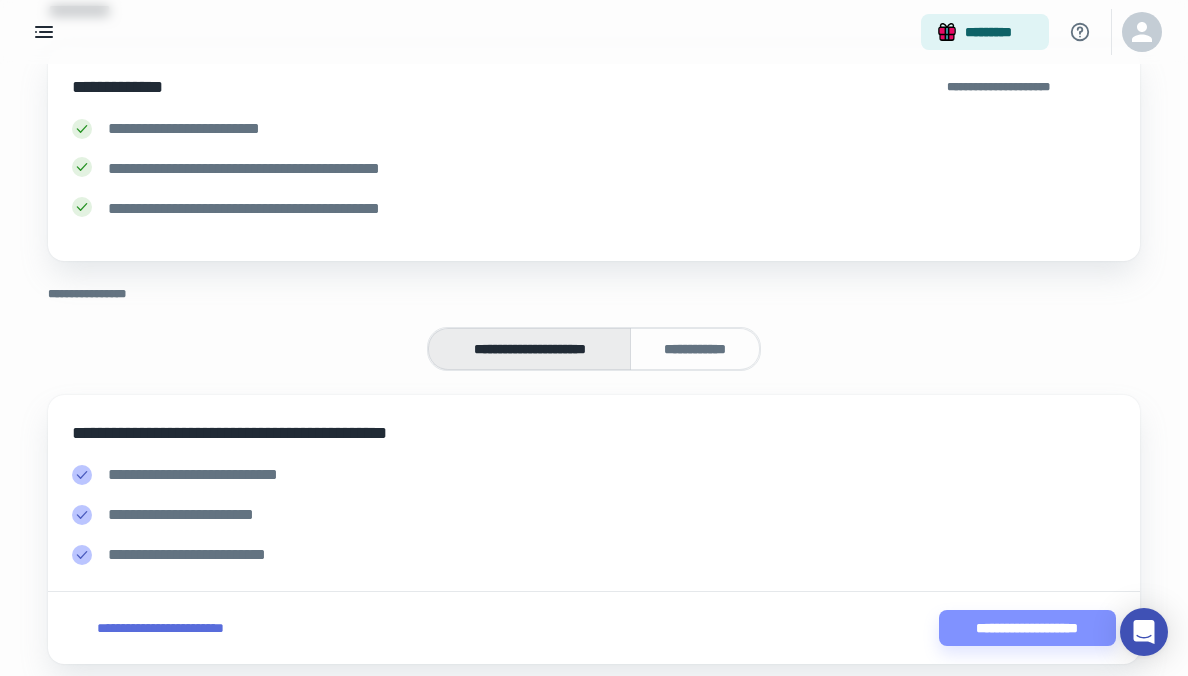 scroll, scrollTop: 204, scrollLeft: 0, axis: vertical 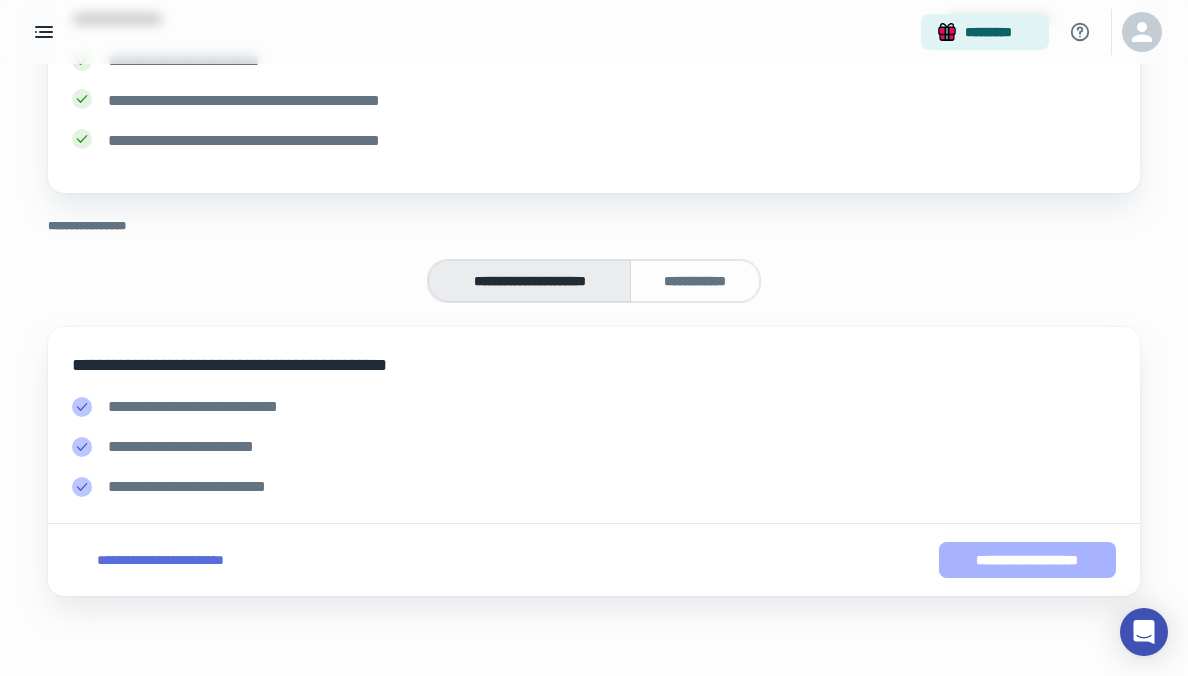 click on "**********" at bounding box center (1027, 560) 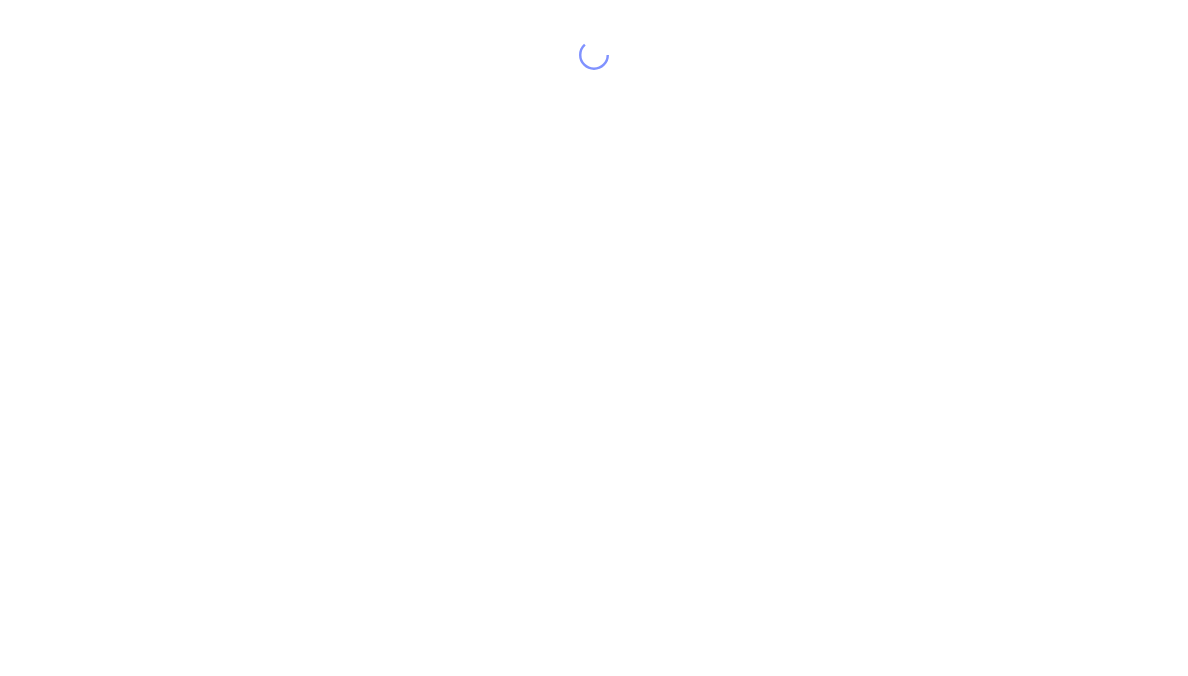 scroll, scrollTop: 0, scrollLeft: 0, axis: both 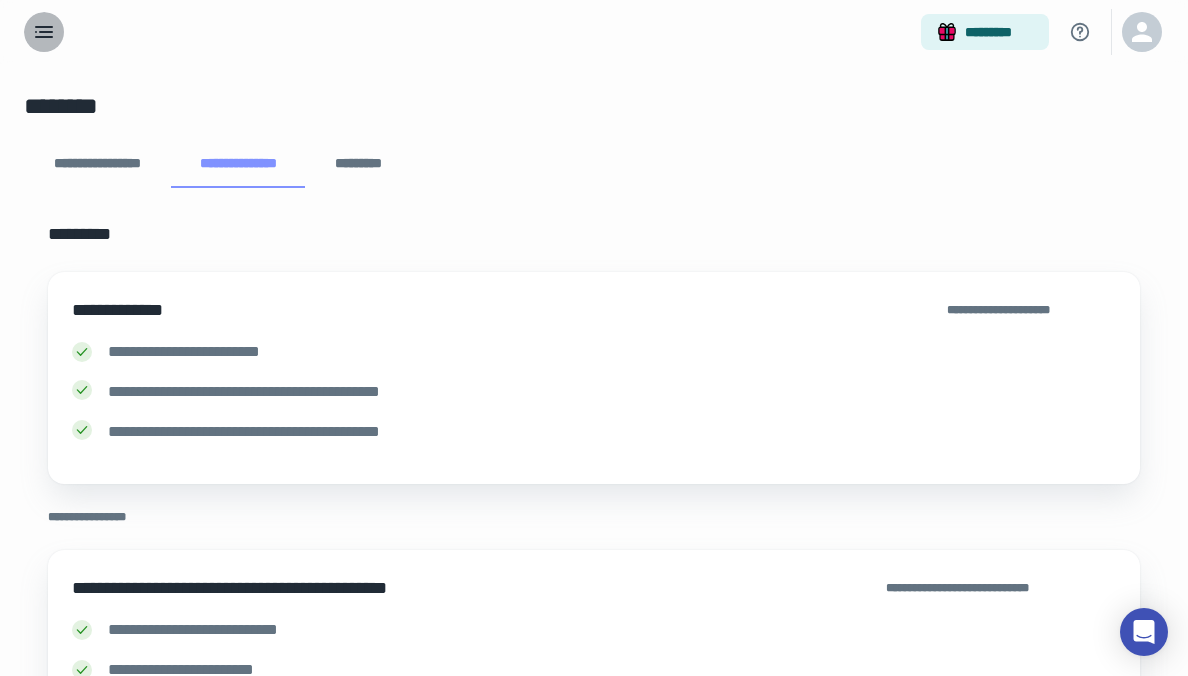 click at bounding box center [44, 32] 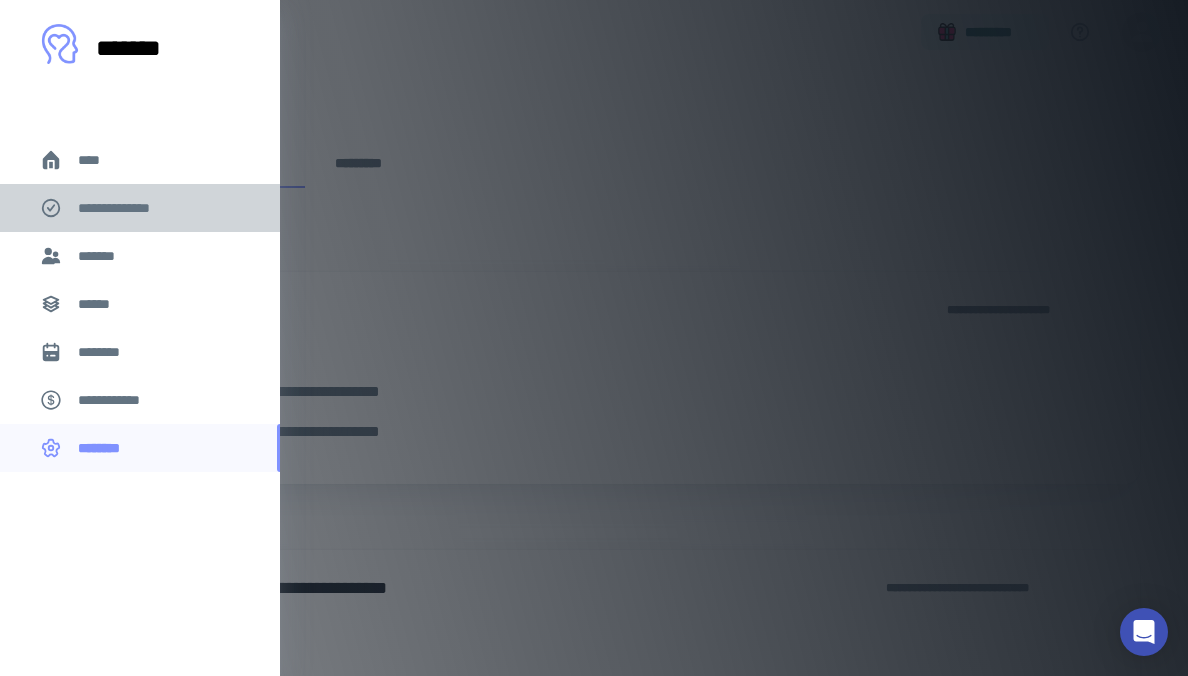 click on "**********" at bounding box center [127, 208] 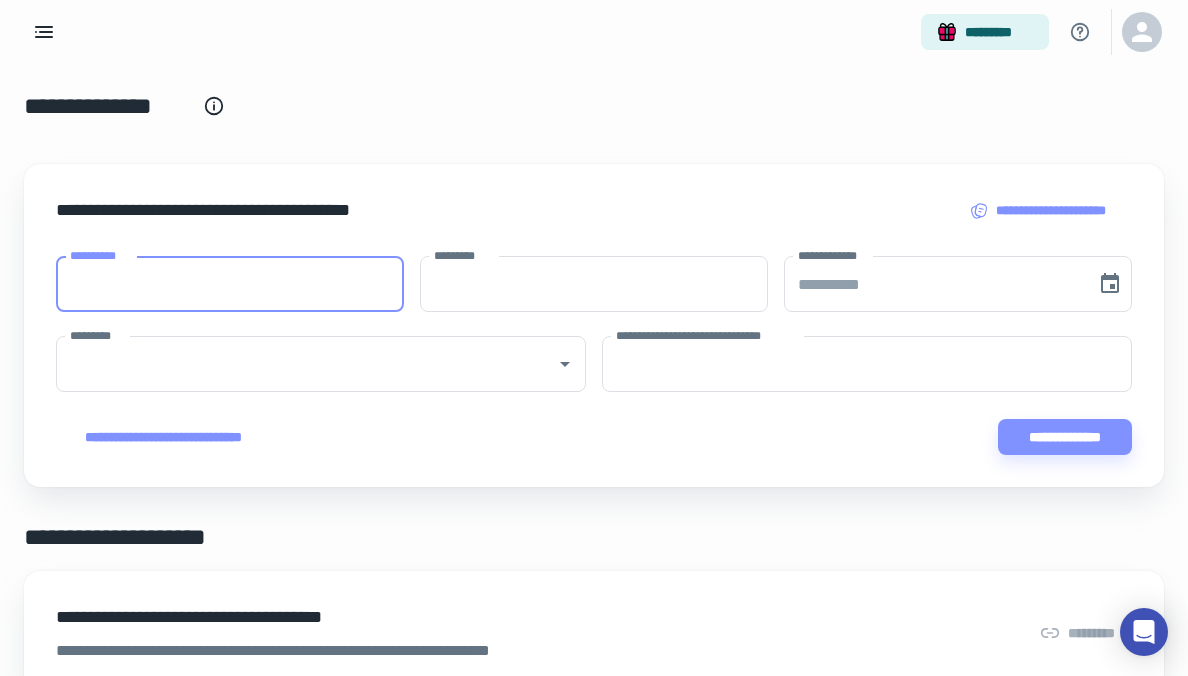 click on "**********" at bounding box center (230, 284) 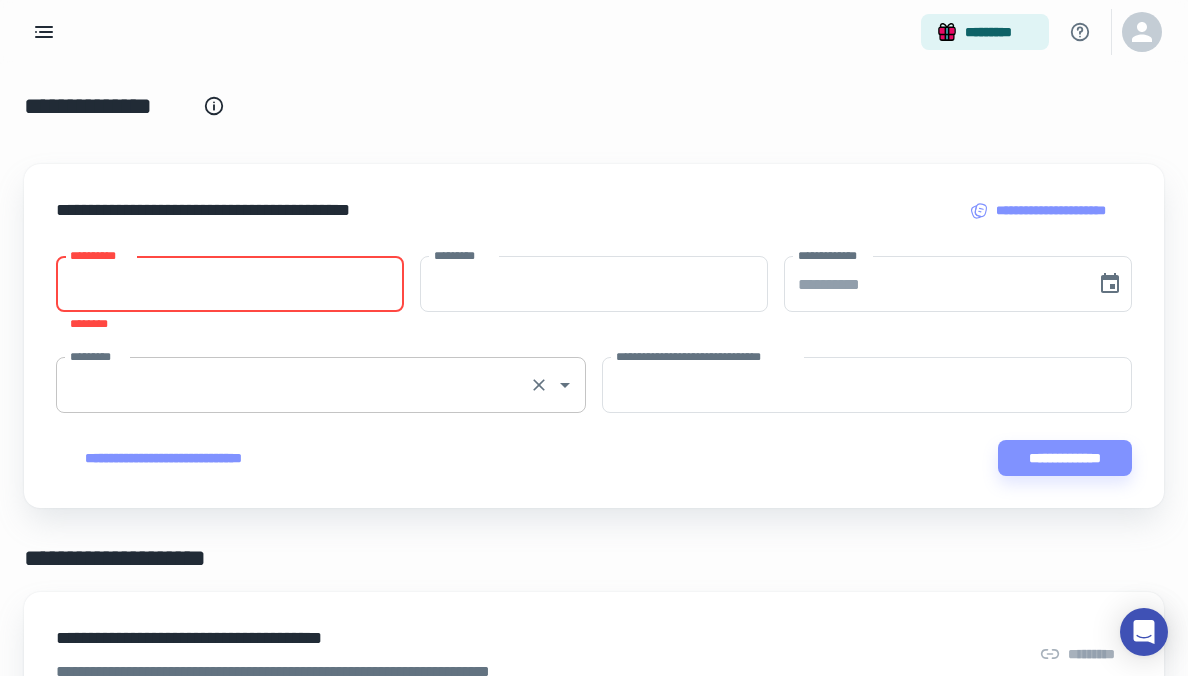 click on "*********" at bounding box center [293, 385] 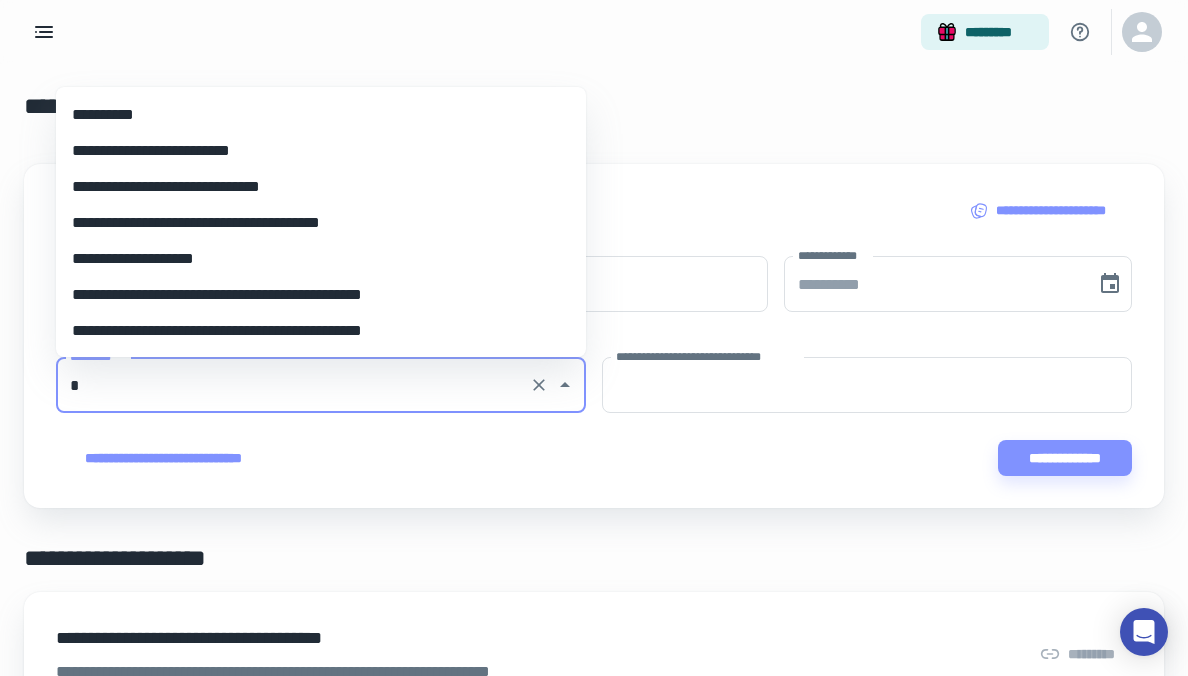 scroll, scrollTop: 8, scrollLeft: 0, axis: vertical 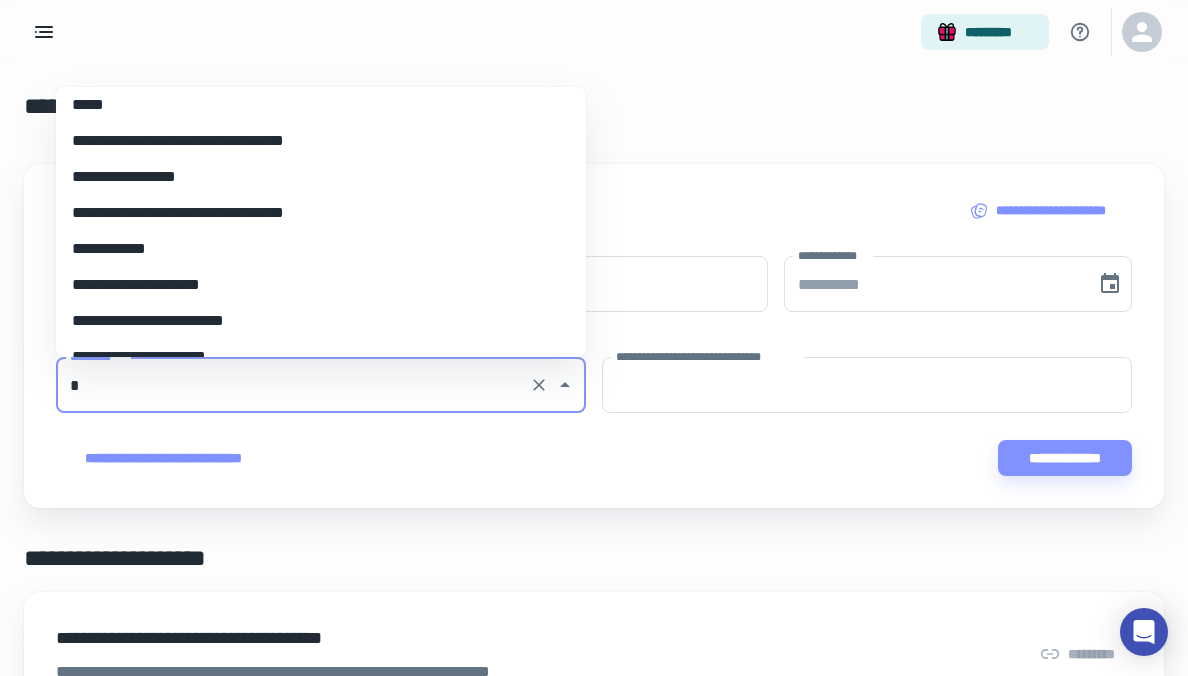 click on "*****" at bounding box center [321, 105] 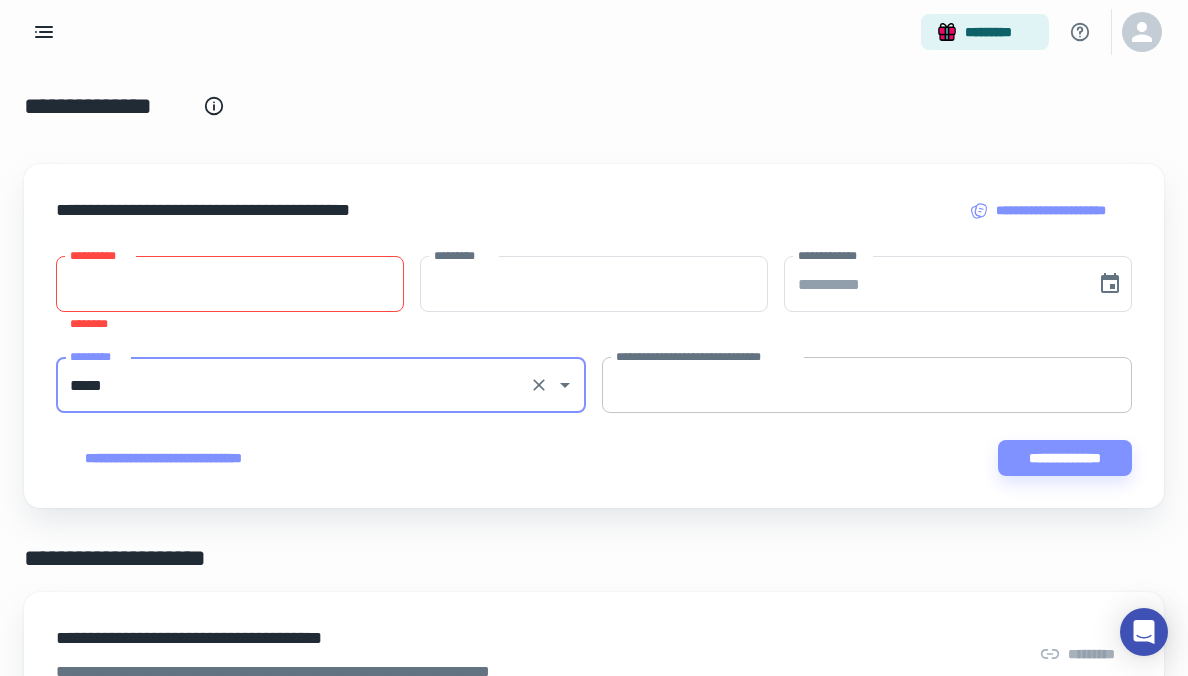type on "*****" 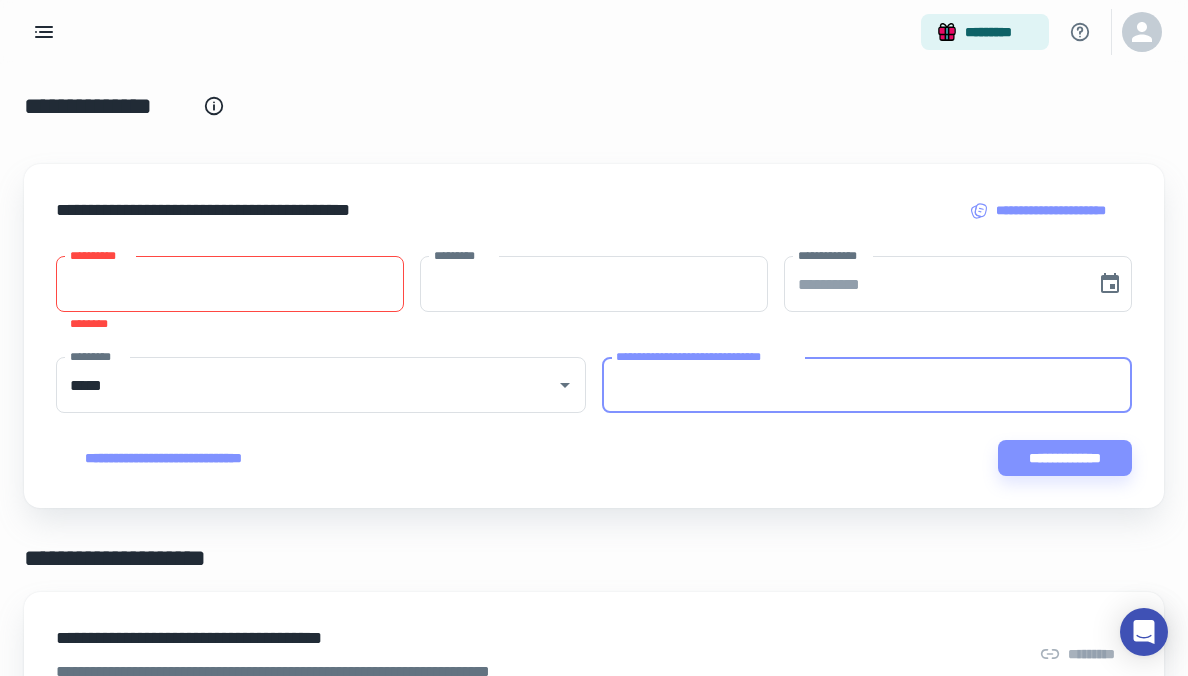 click on "**********" at bounding box center (867, 385) 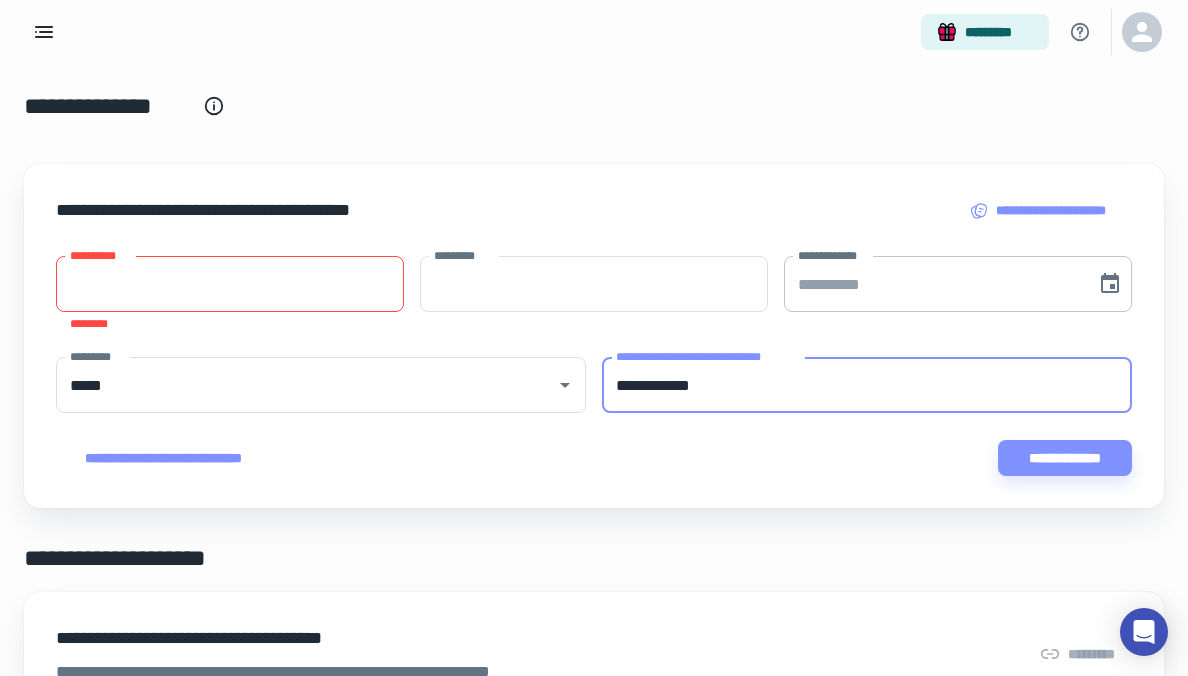 type on "**********" 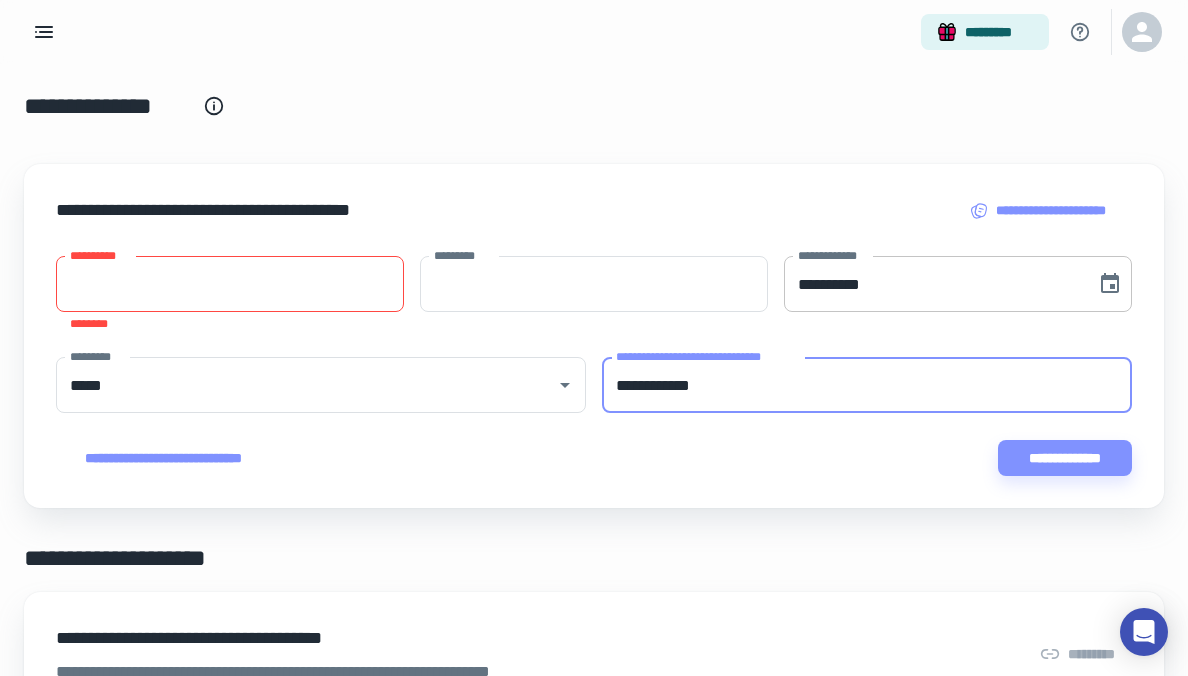click on "**********" at bounding box center (933, 284) 